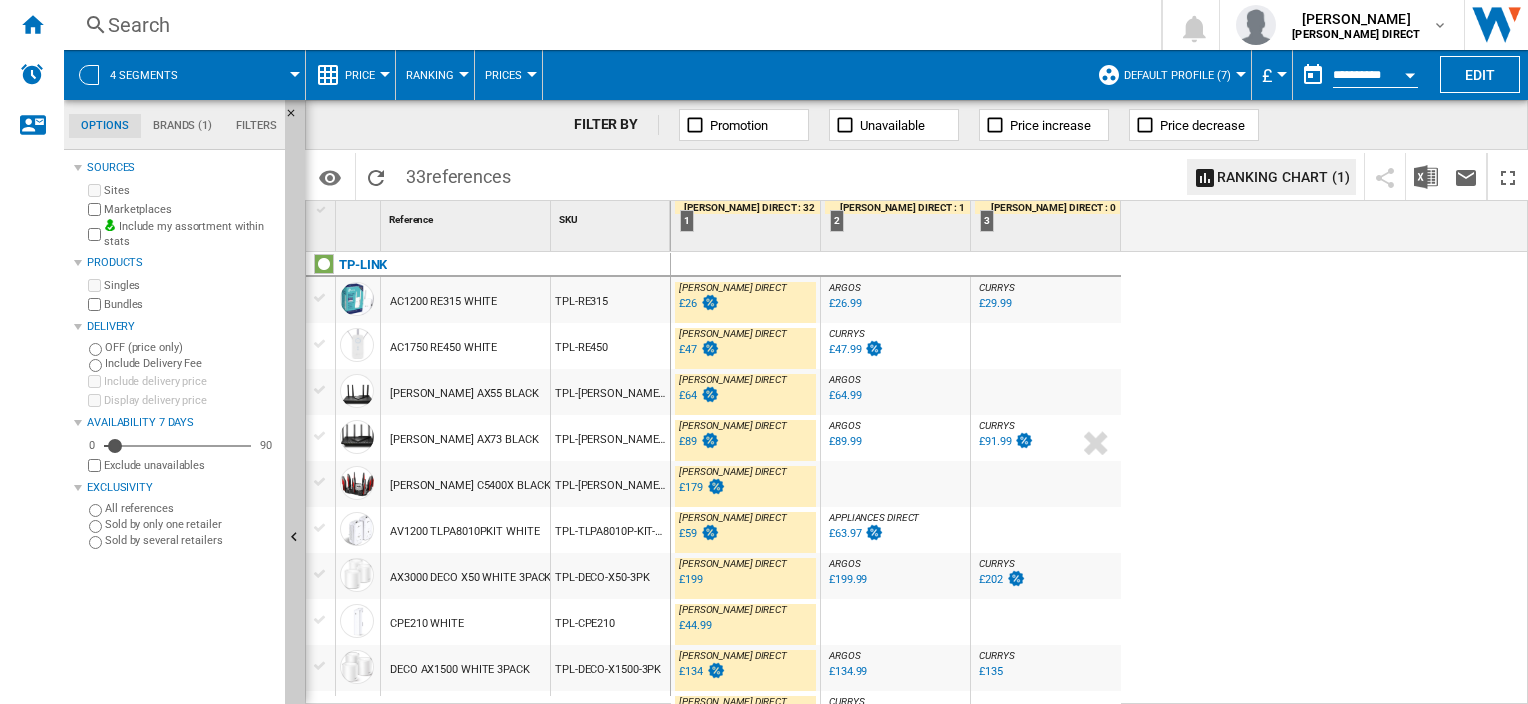 scroll, scrollTop: 0, scrollLeft: 0, axis: both 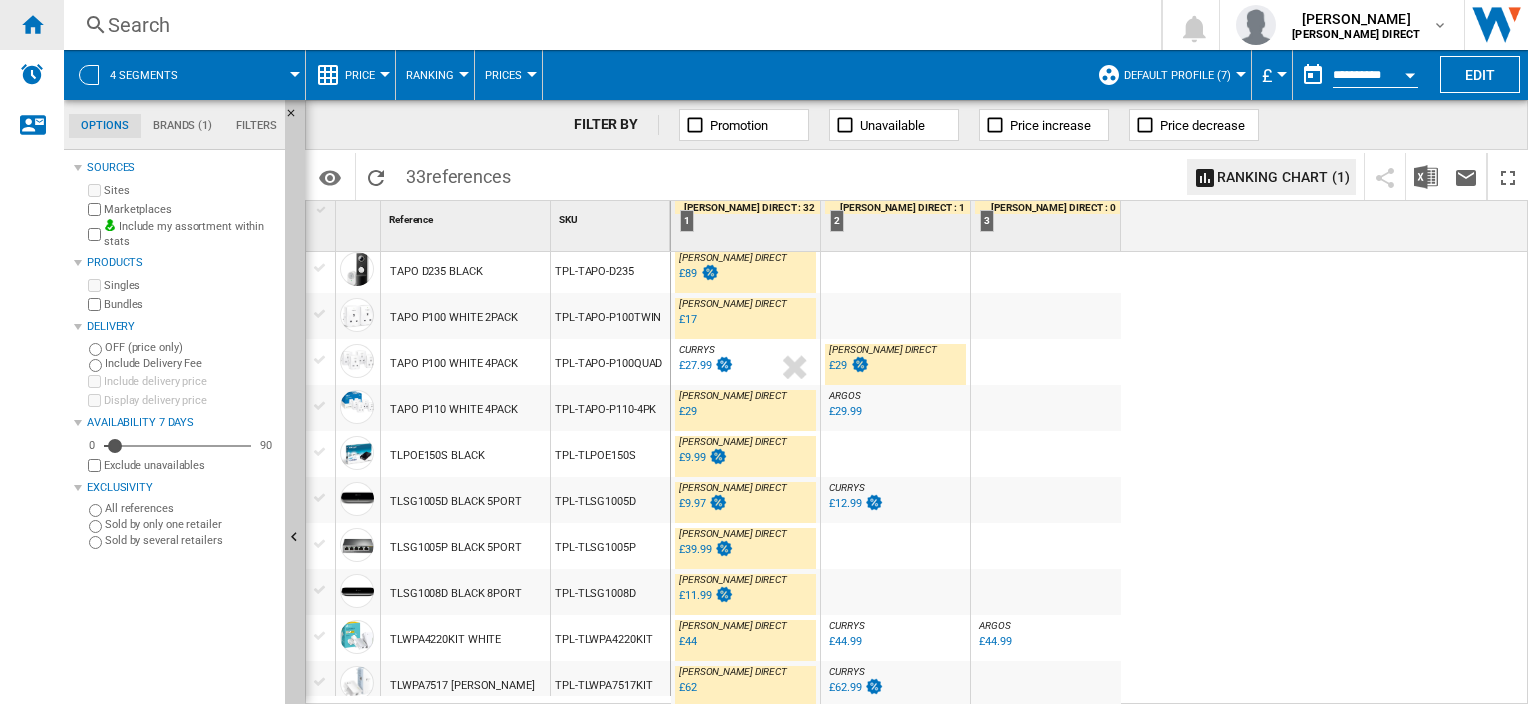 click at bounding box center [32, 24] 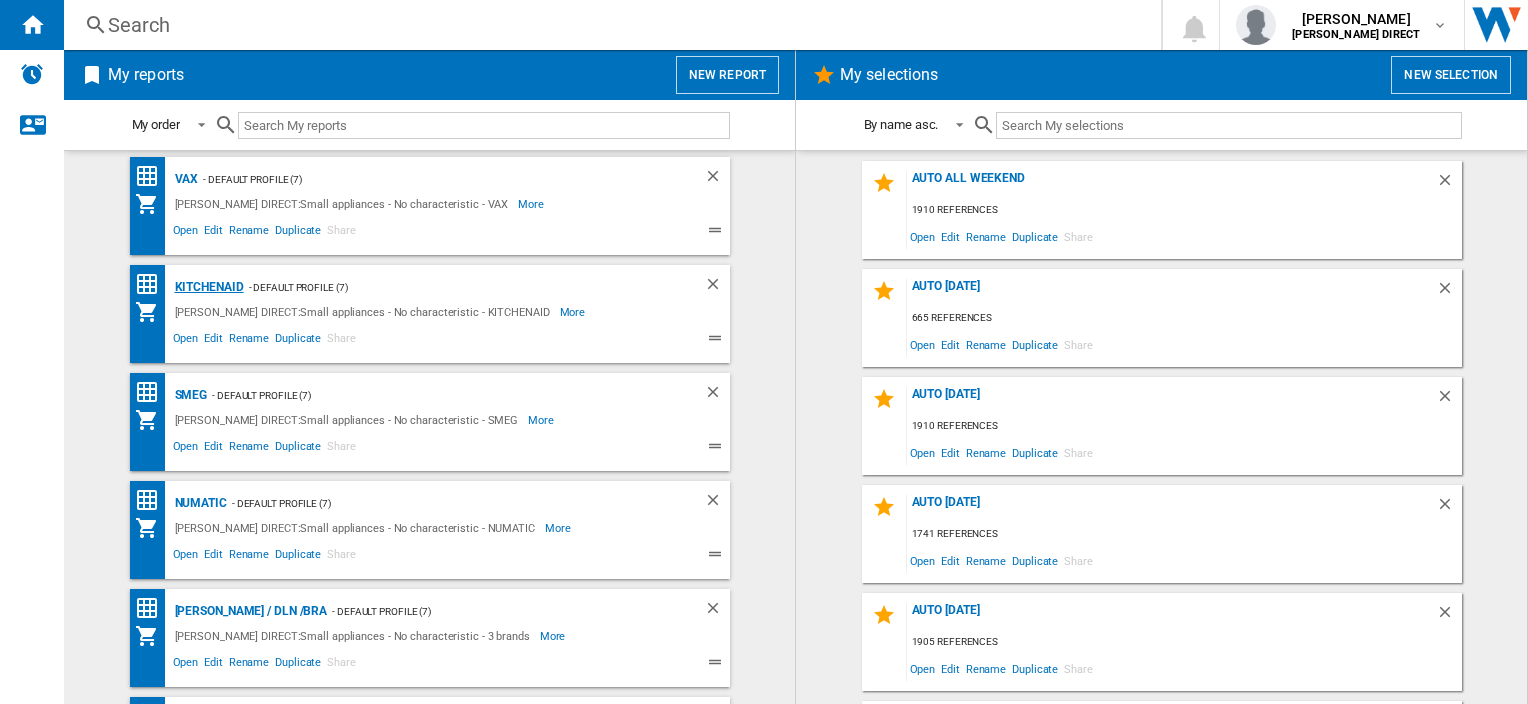 scroll, scrollTop: 700, scrollLeft: 0, axis: vertical 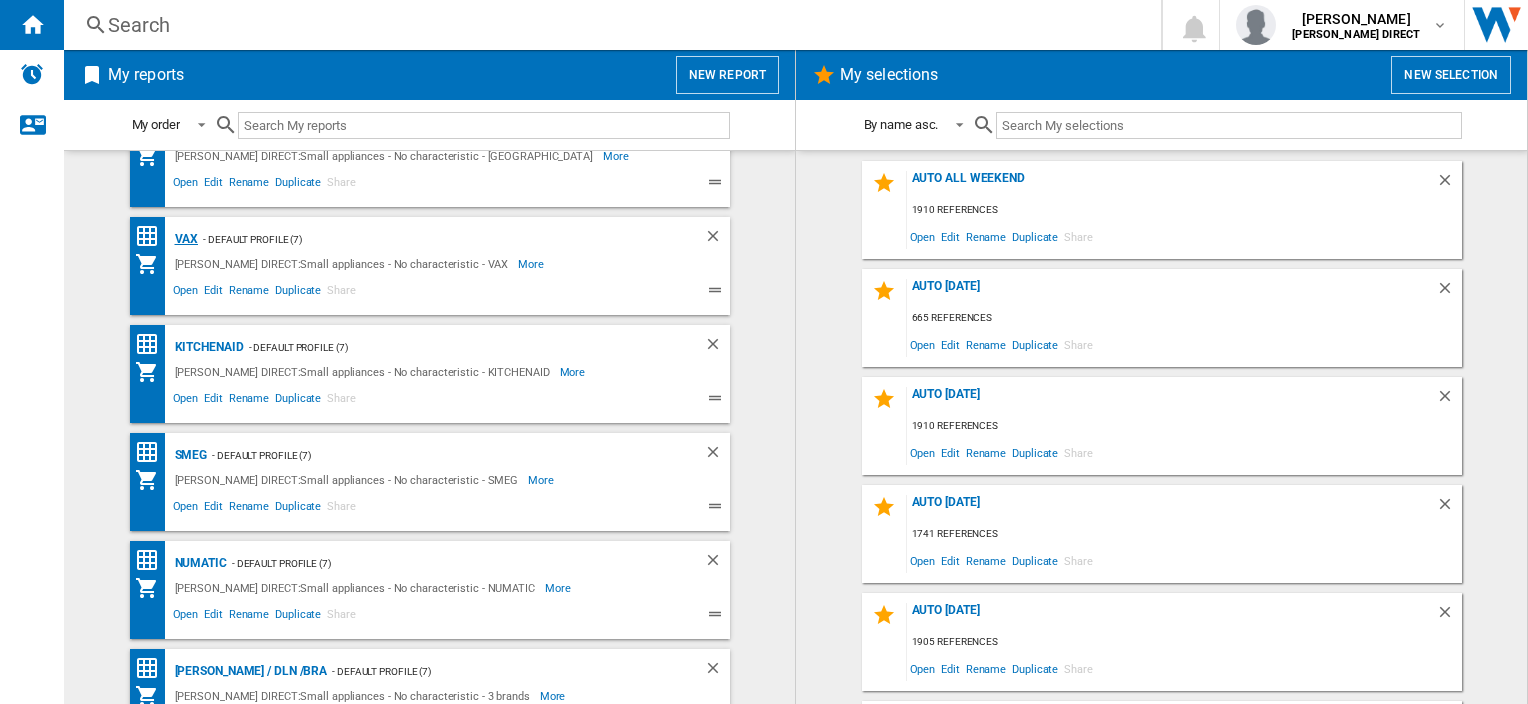 click on "VAX" 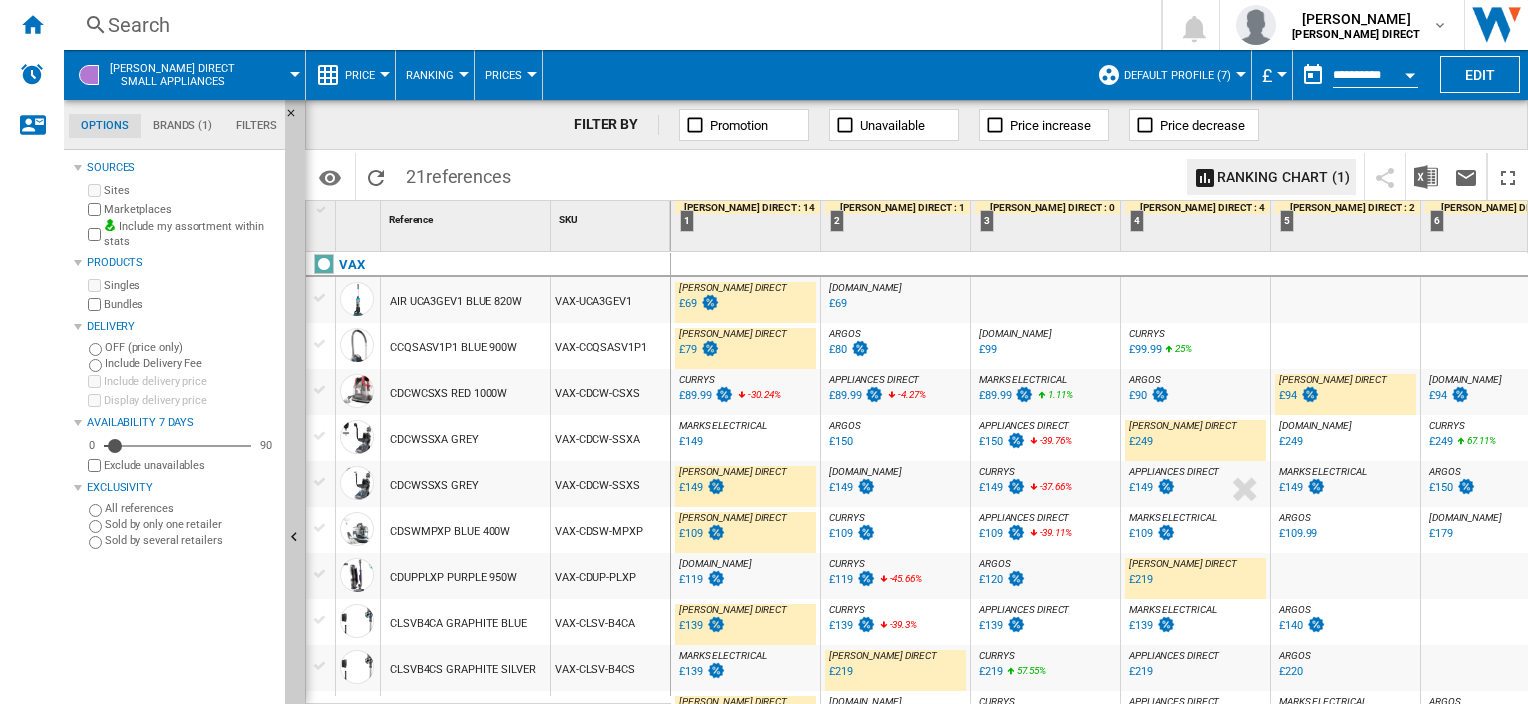click on "£94" at bounding box center [1288, 395] 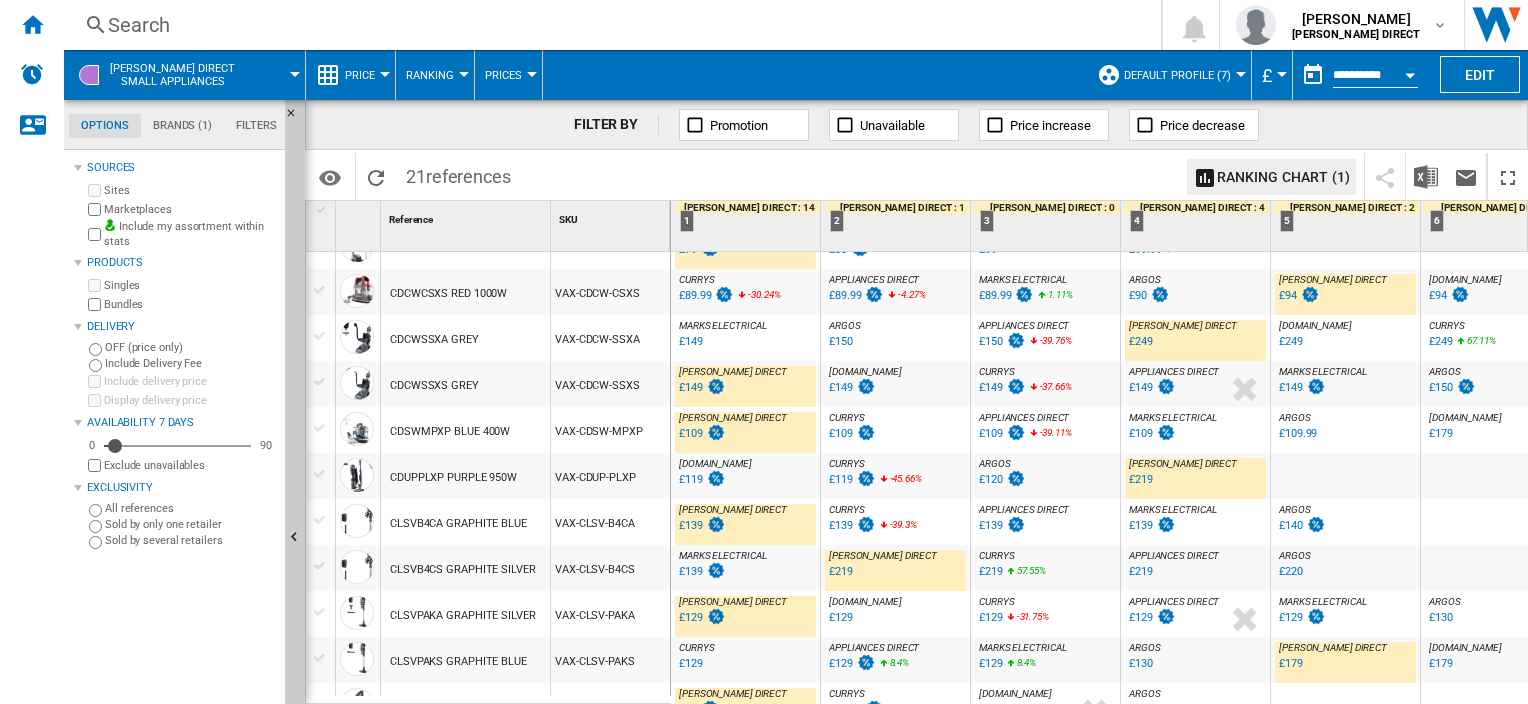 click on "£219" at bounding box center (841, 571) 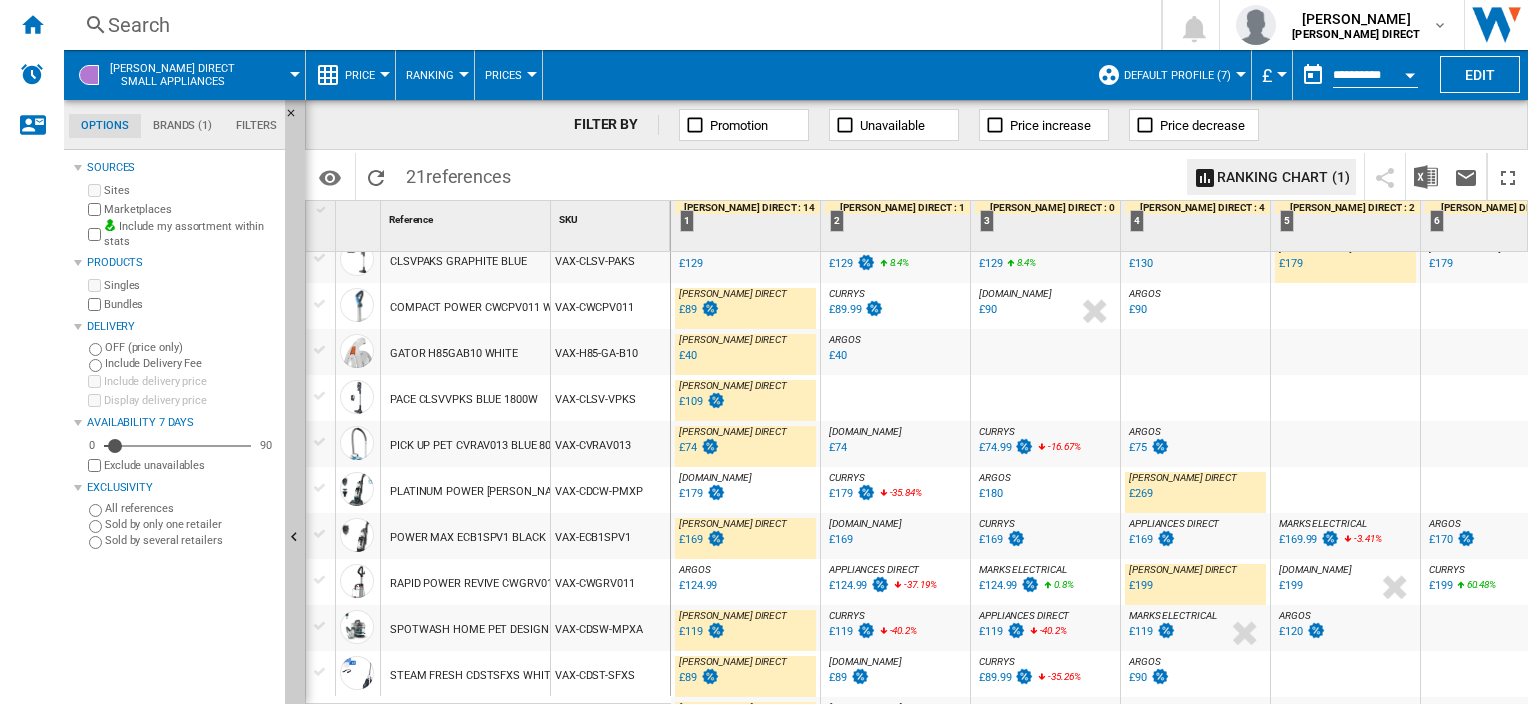 scroll, scrollTop: 547, scrollLeft: 0, axis: vertical 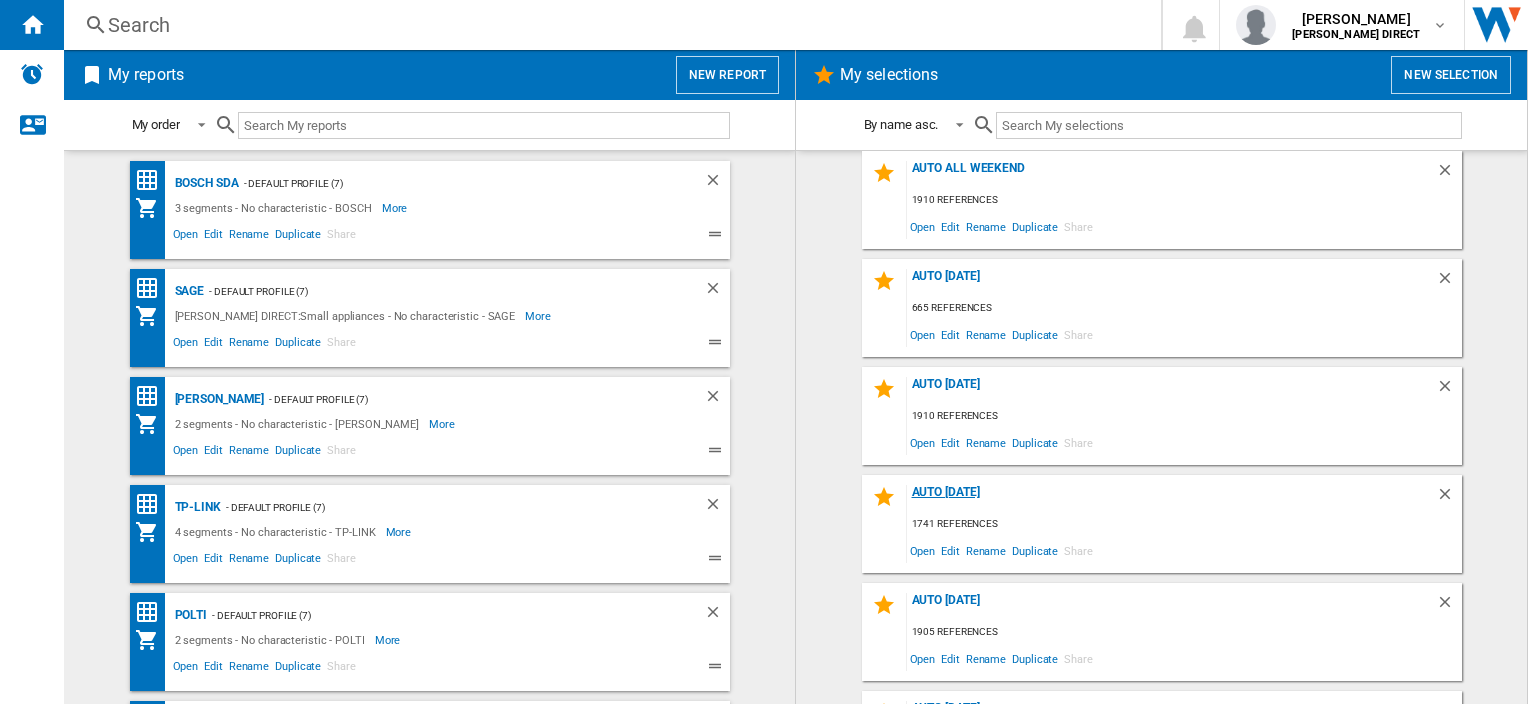 click on "AUTO [DATE]" 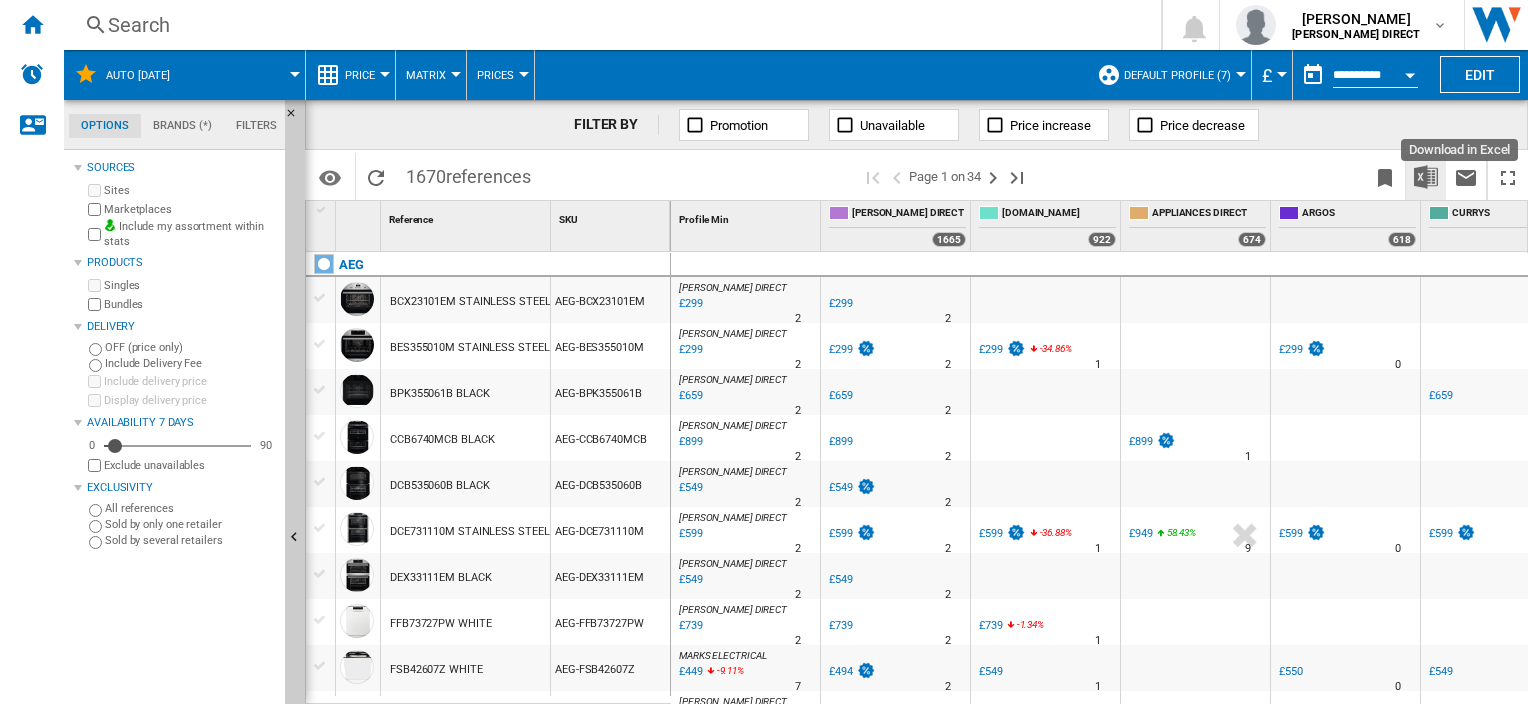 click at bounding box center (1426, 177) 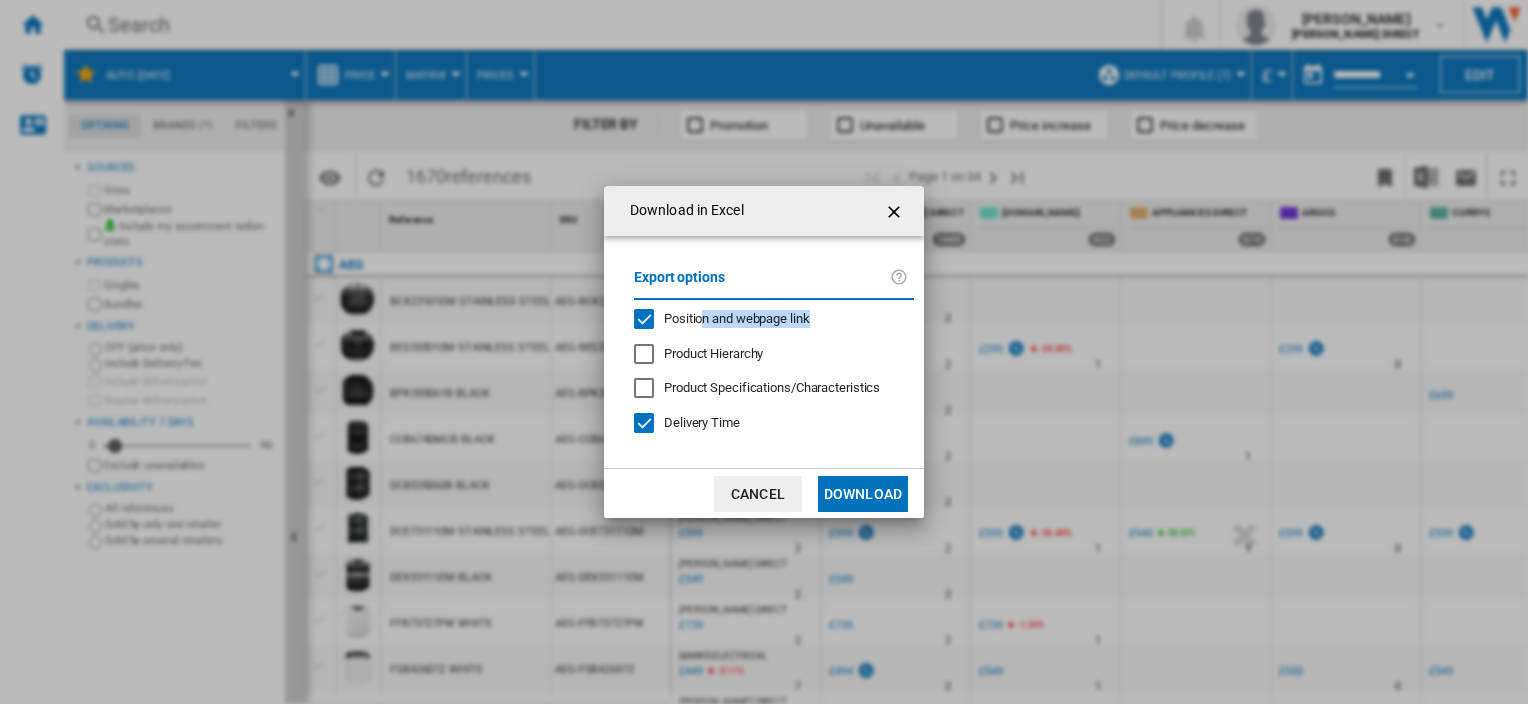 click on "Export options
Position and webpage link
Product Hierarchy
Product Specifications/Characteristics
Delivery Time" 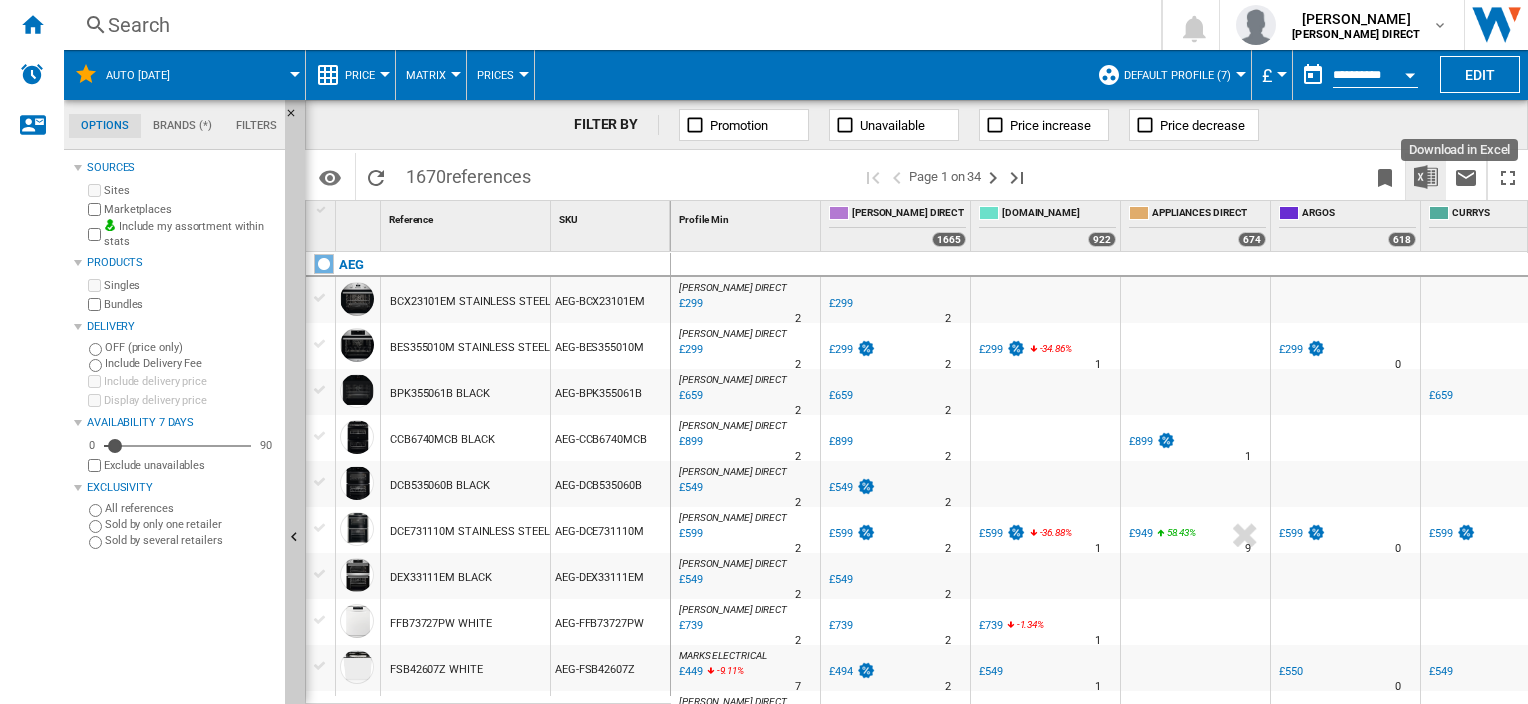 click at bounding box center (1426, 177) 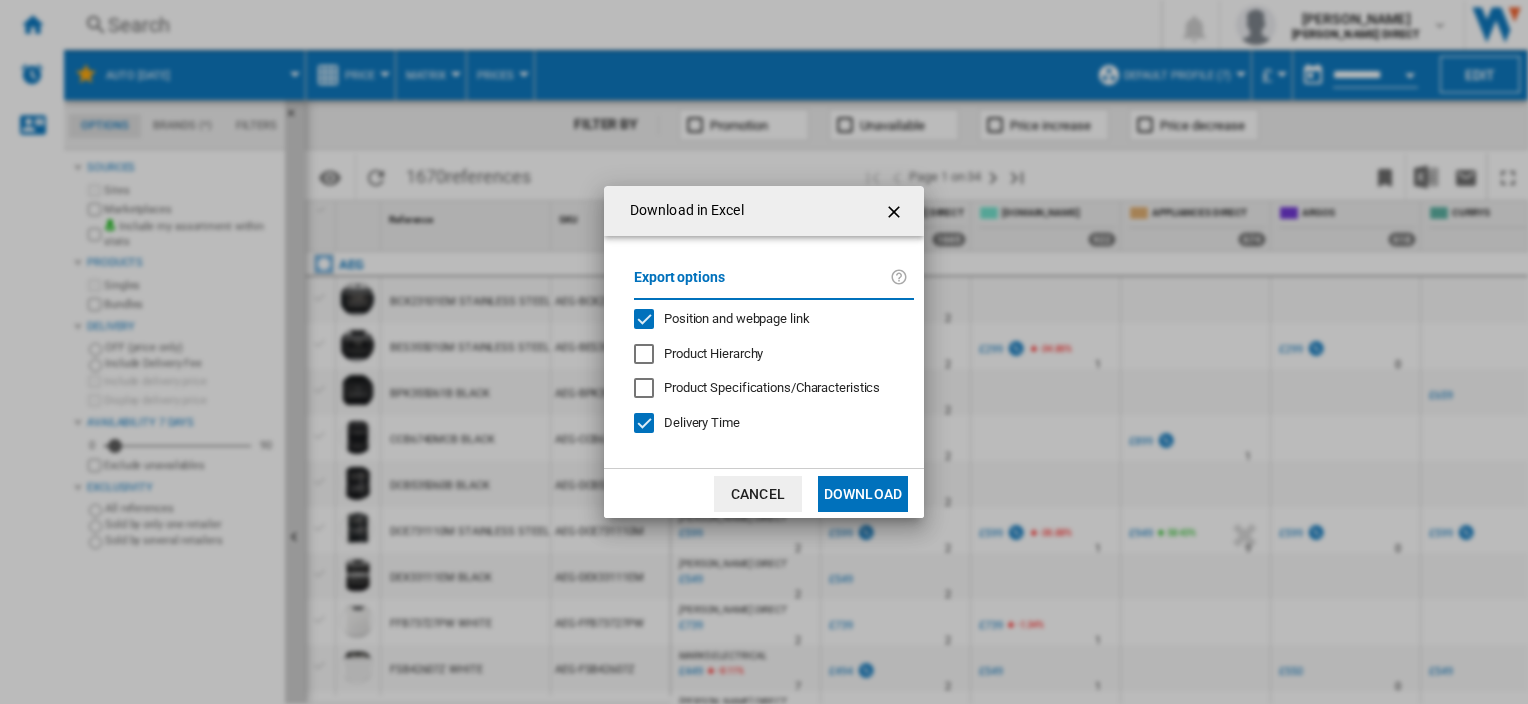 click on "Position and webpage link" 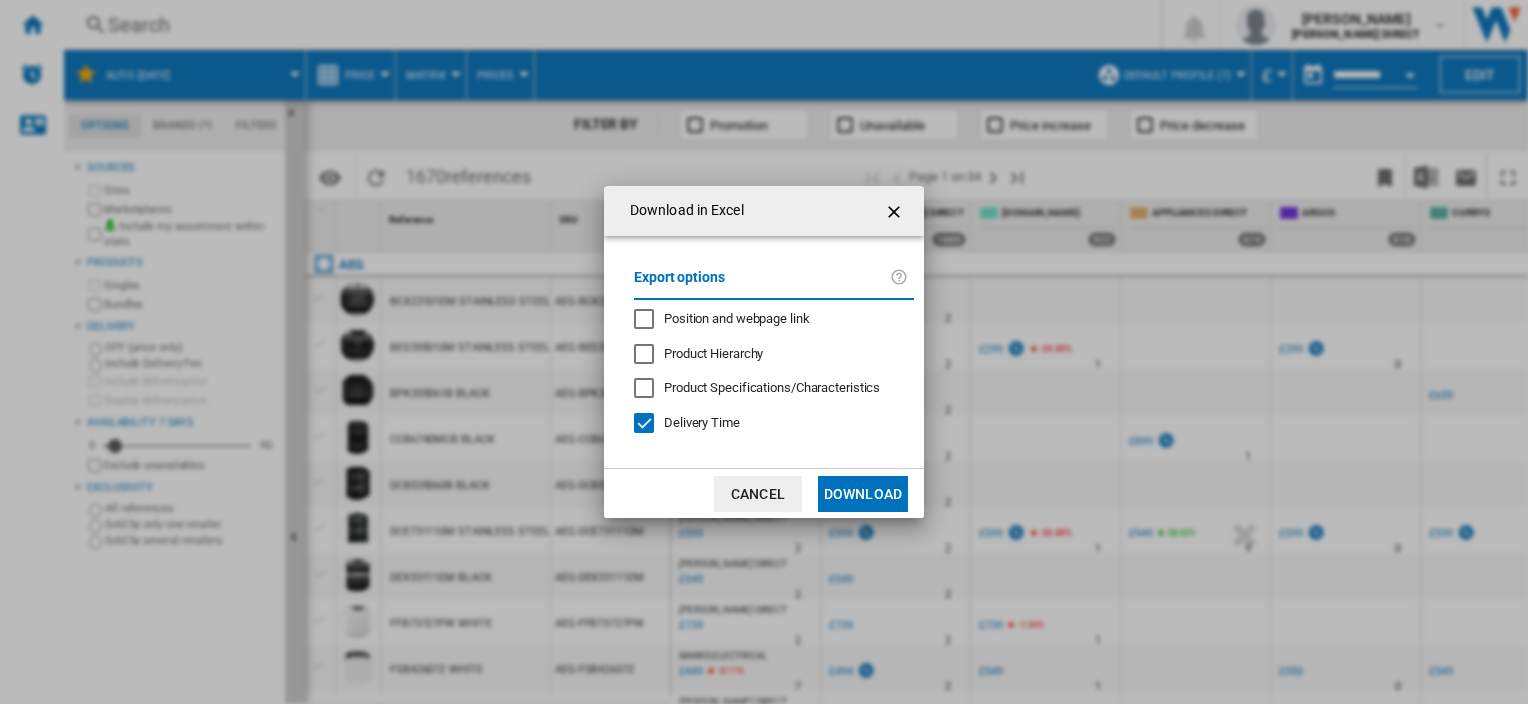 click on "Delivery Time" 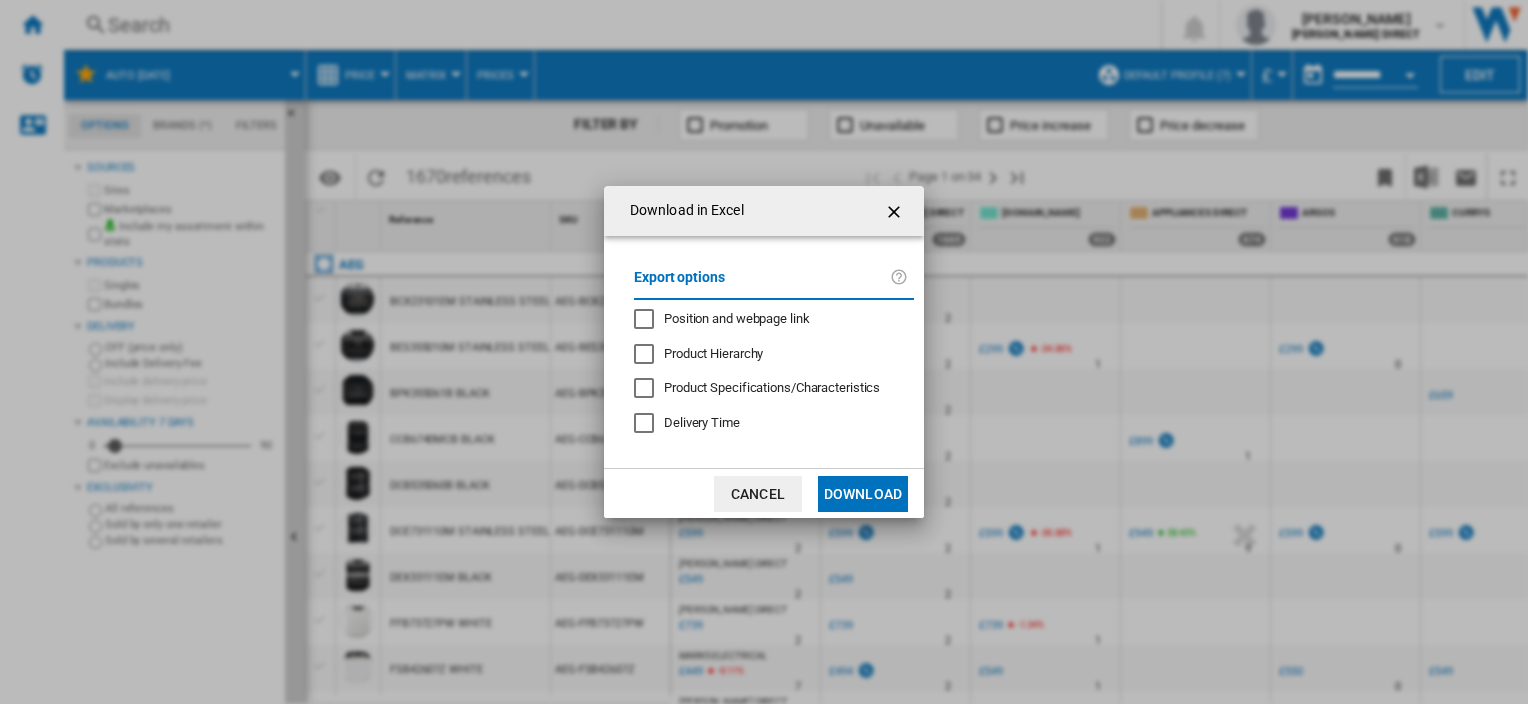 click on "Download" 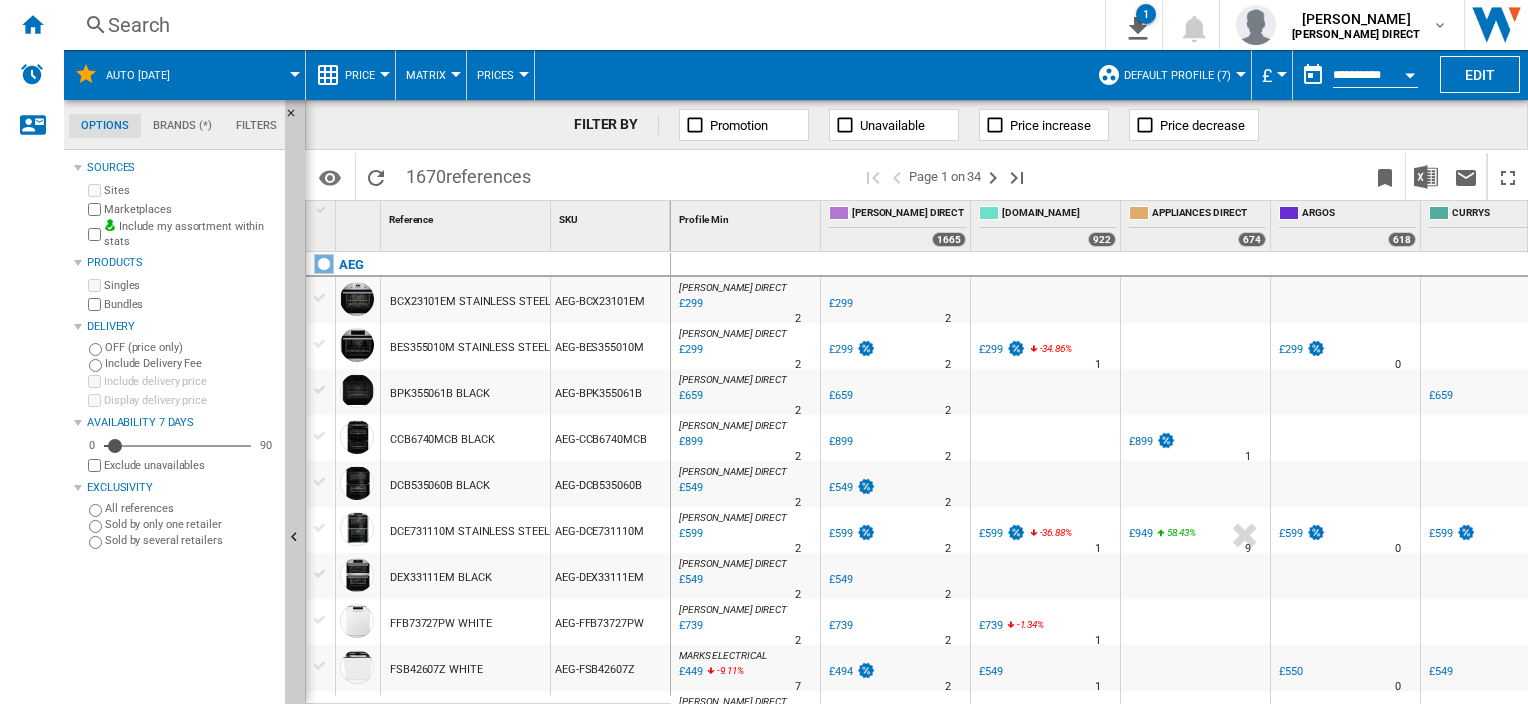 click on "Search" at bounding box center (580, 25) 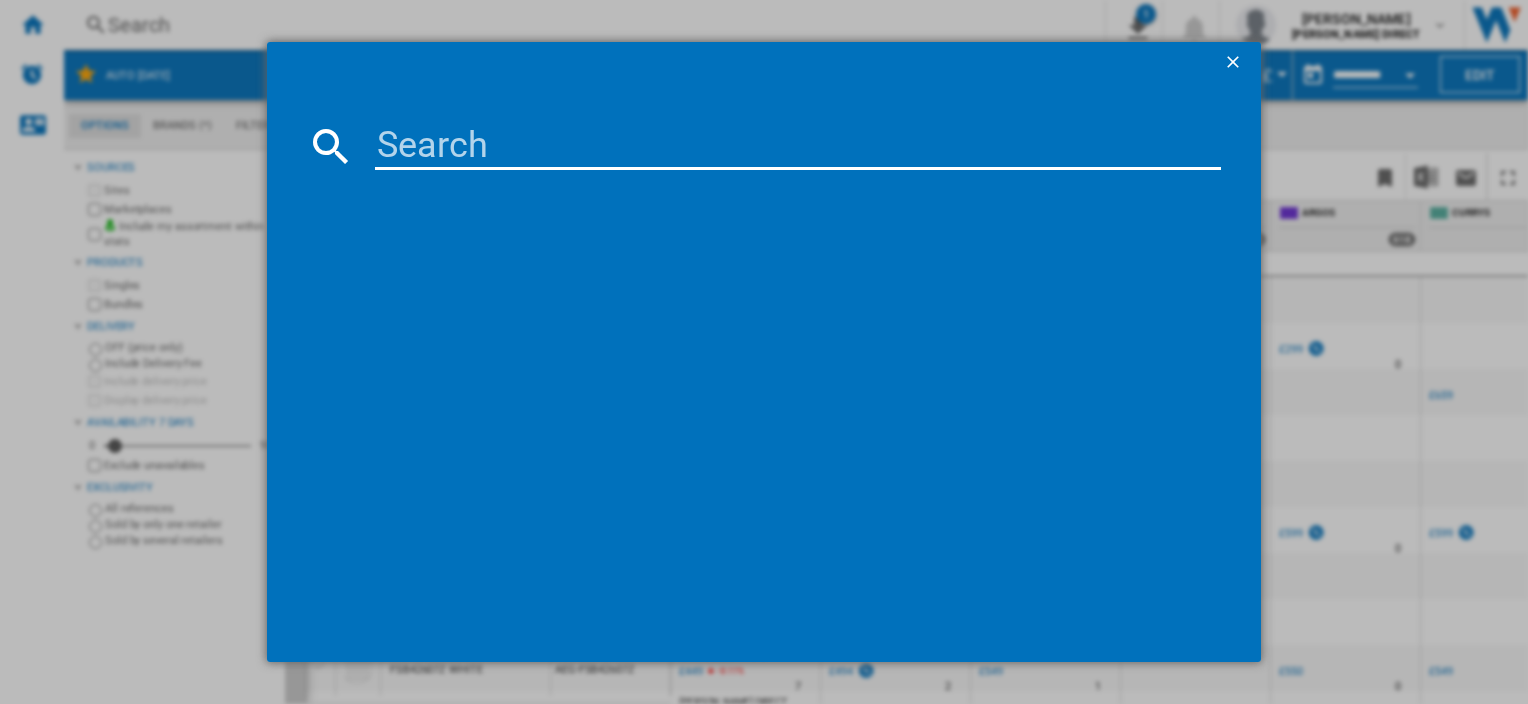 click at bounding box center [797, 146] 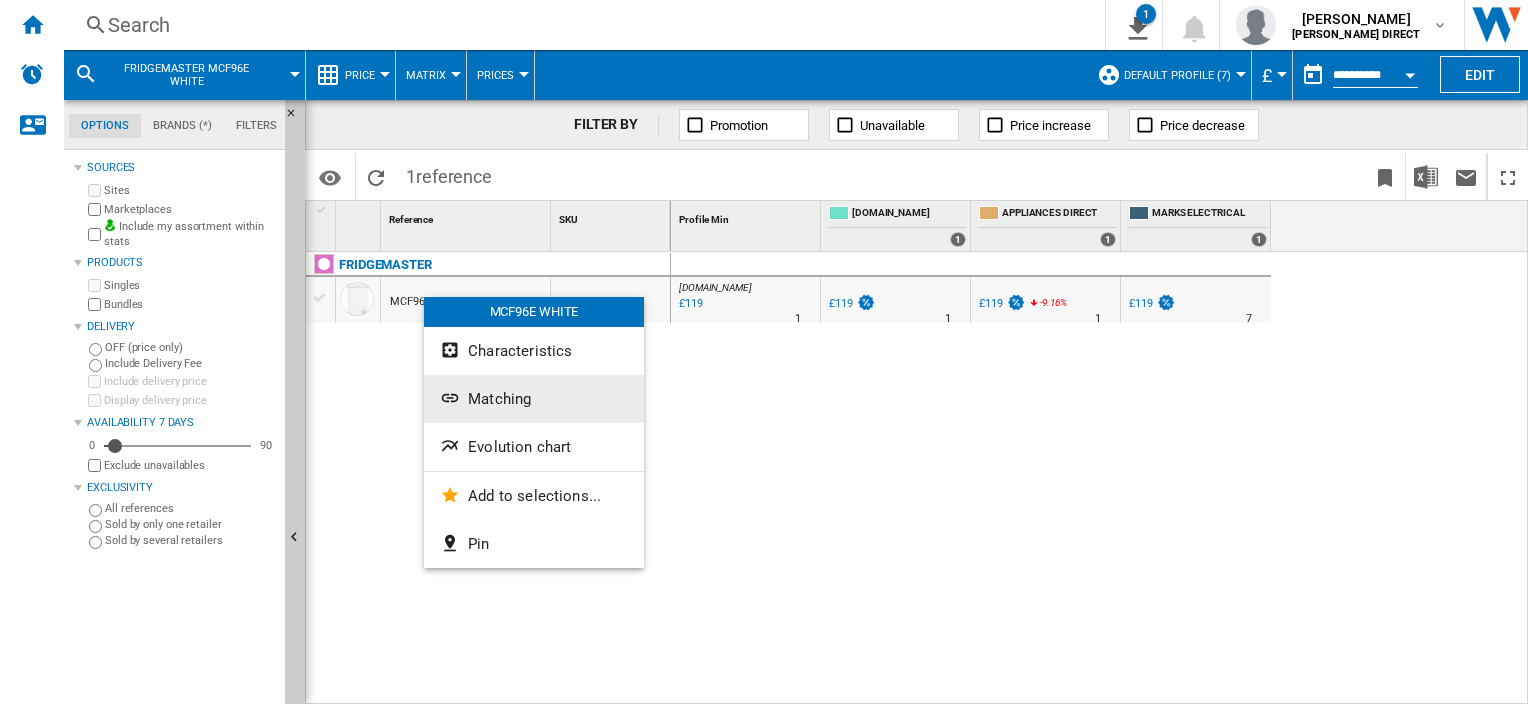 click on "Matching" at bounding box center (534, 399) 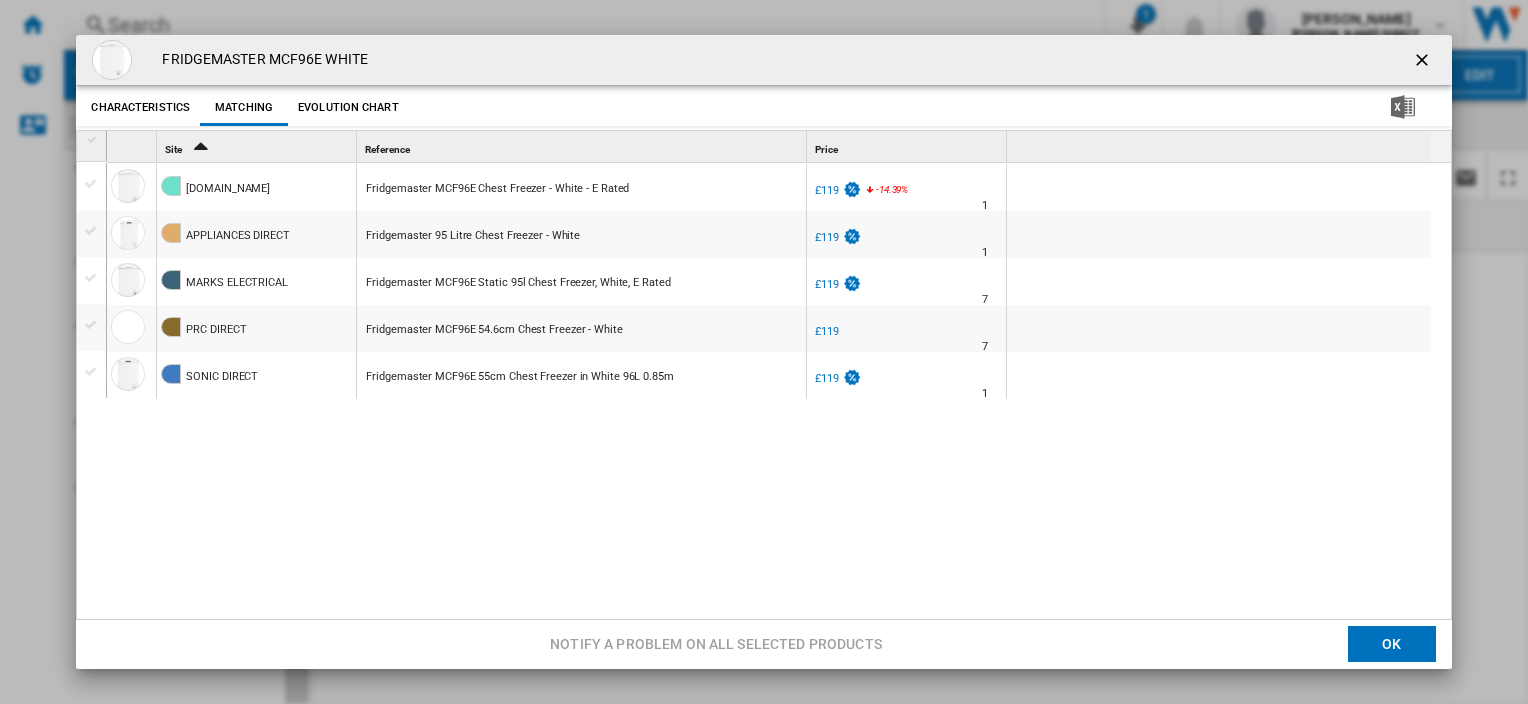 click at bounding box center [91, 184] 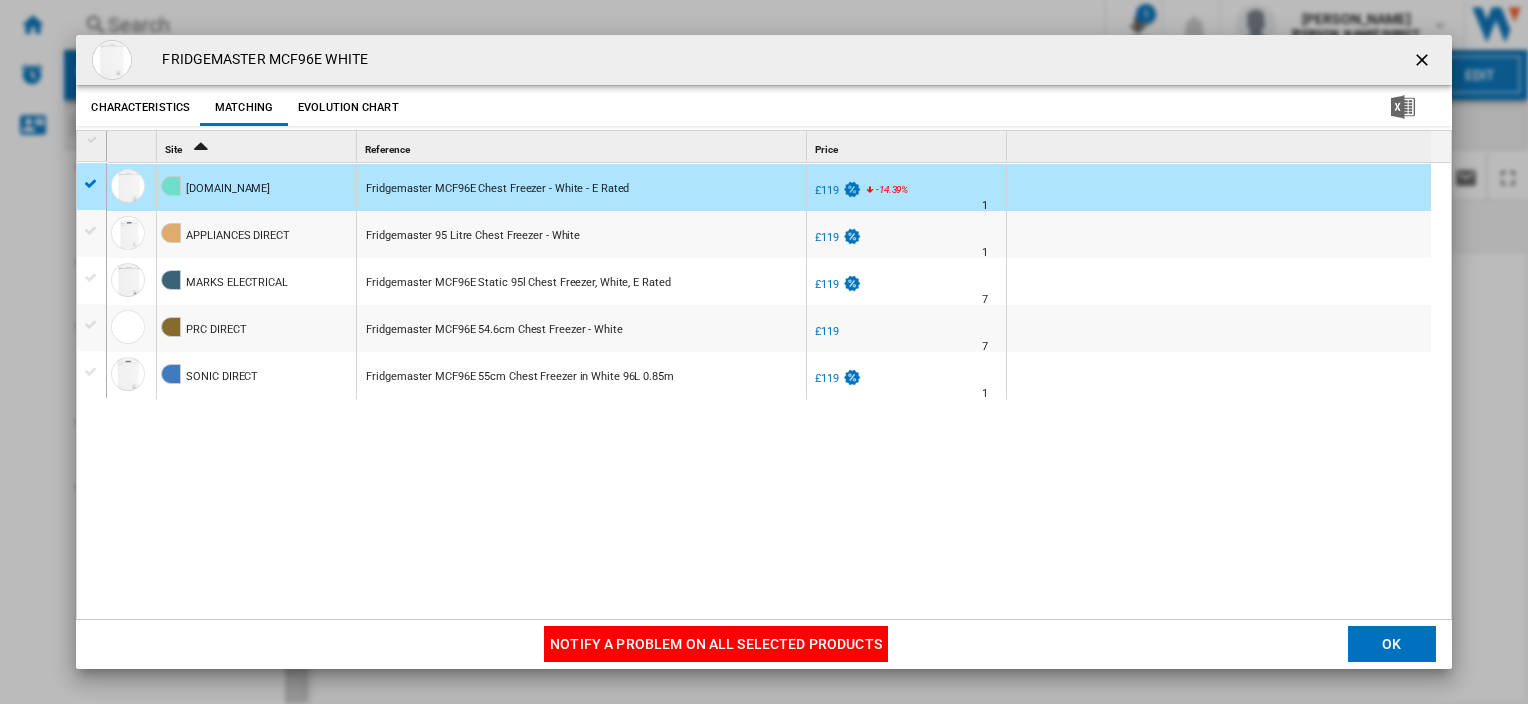 click on "Notify a problem on all selected products" 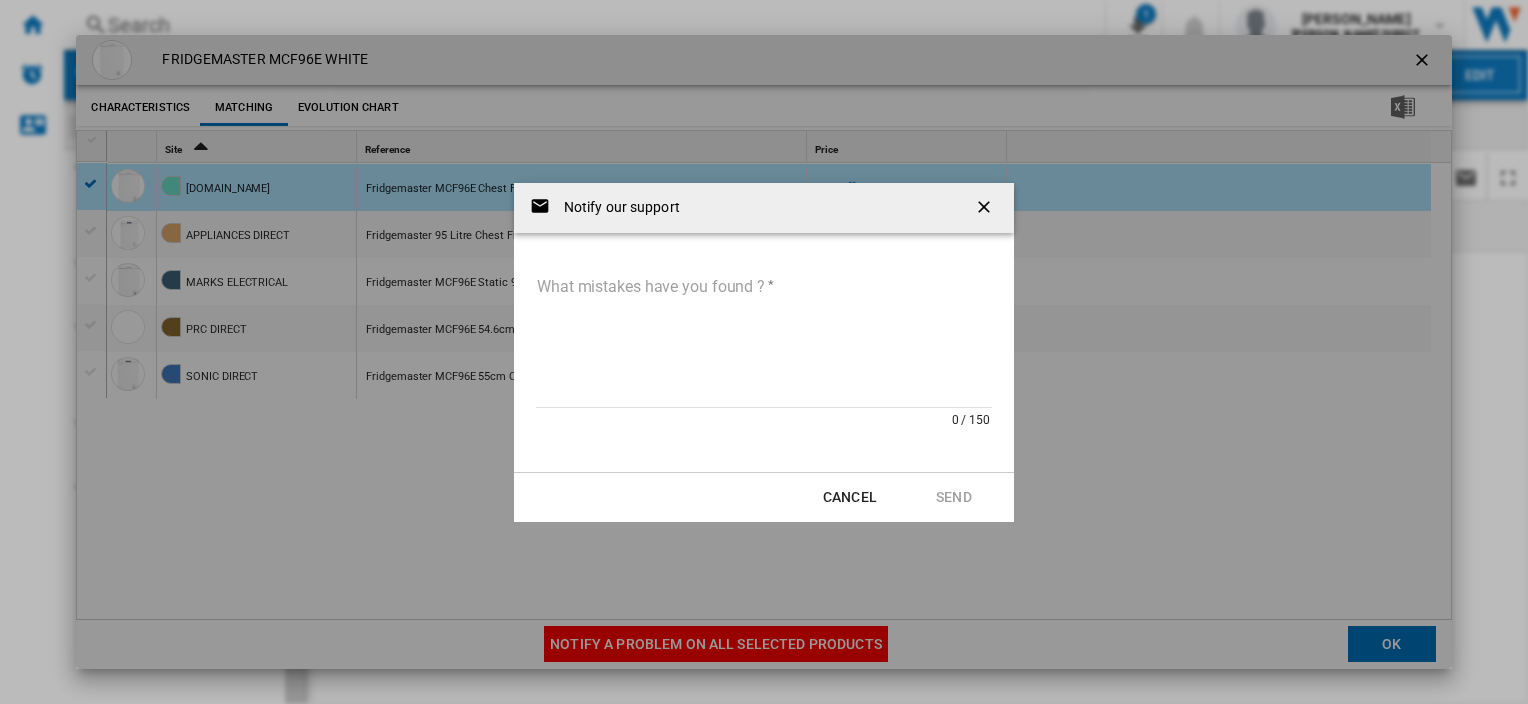click on "What mistakes have you found ?" at bounding box center (764, 340) 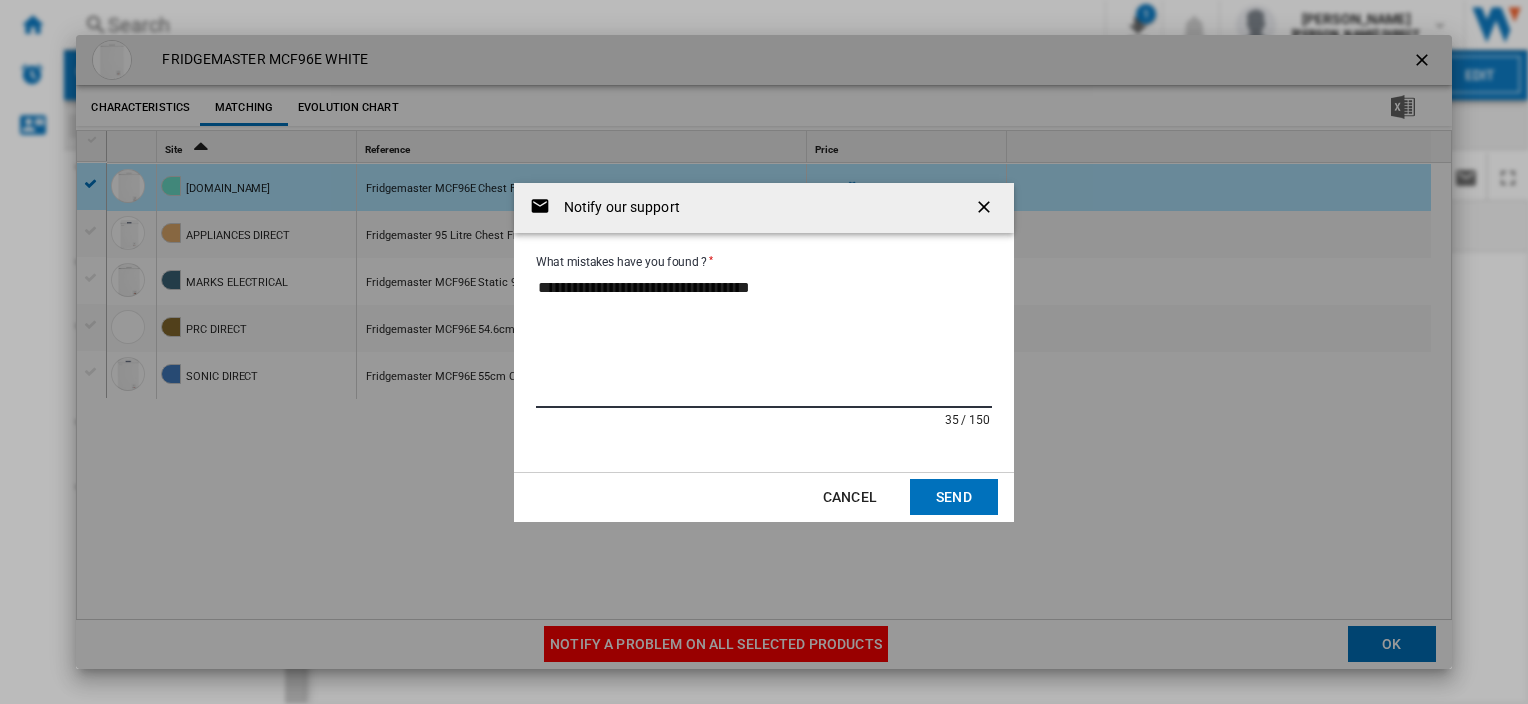 click on "**********" at bounding box center (764, 340) 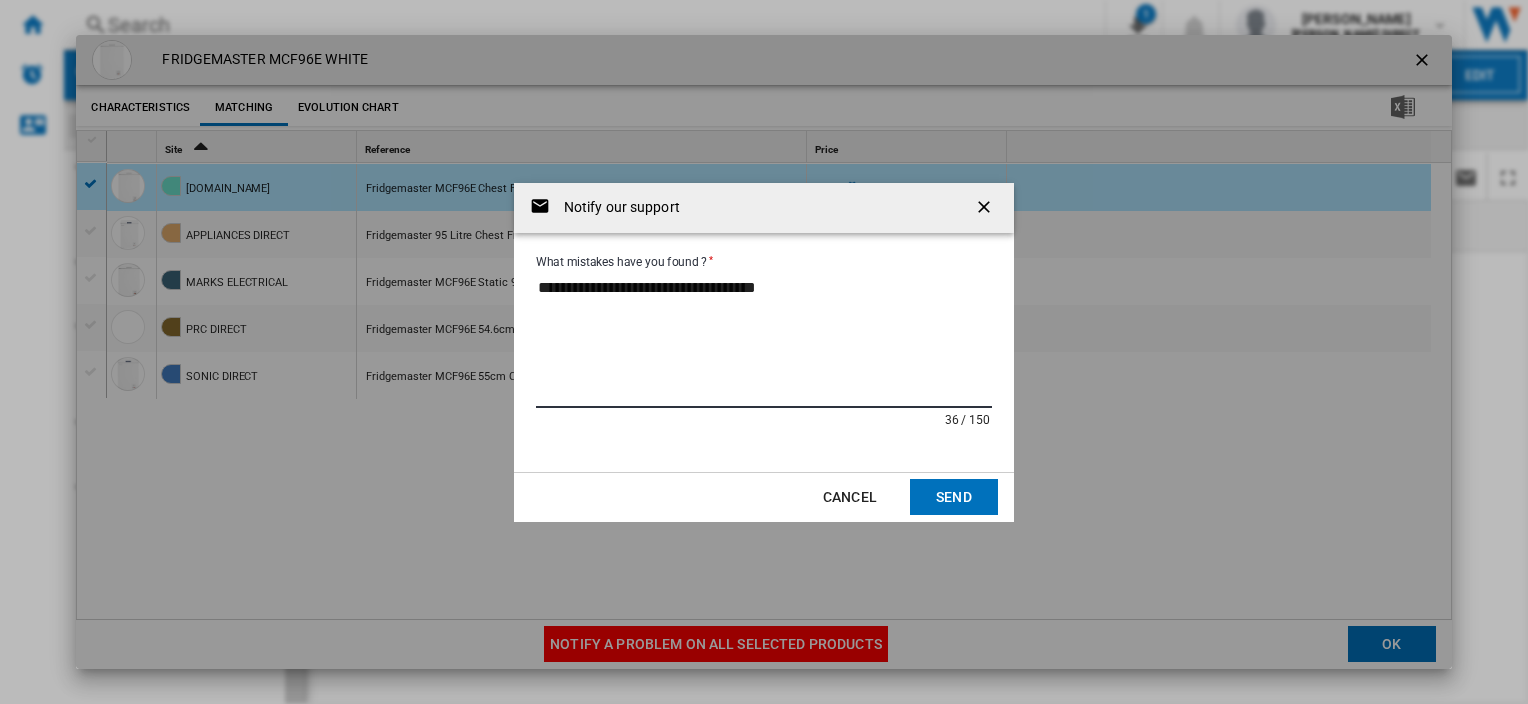 paste on "**********" 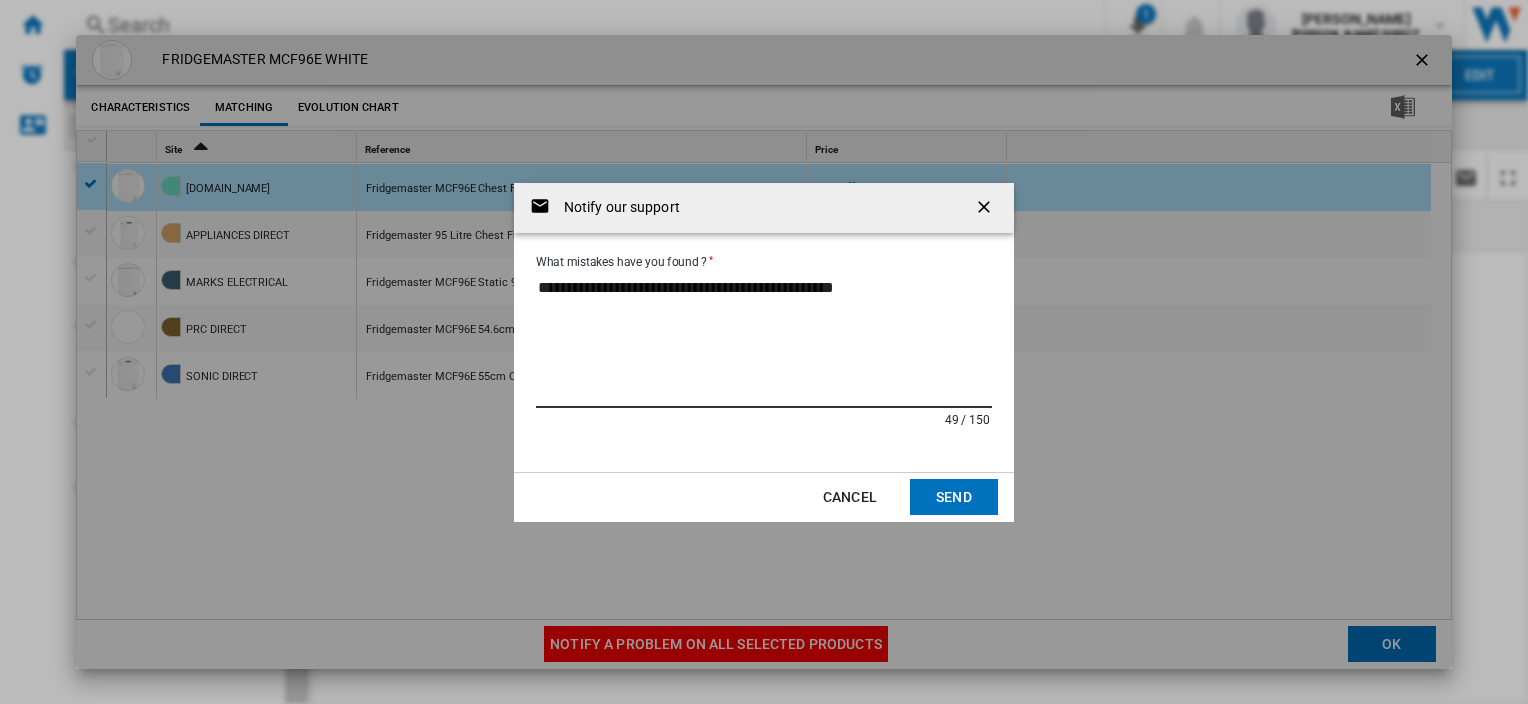 click on "Send" 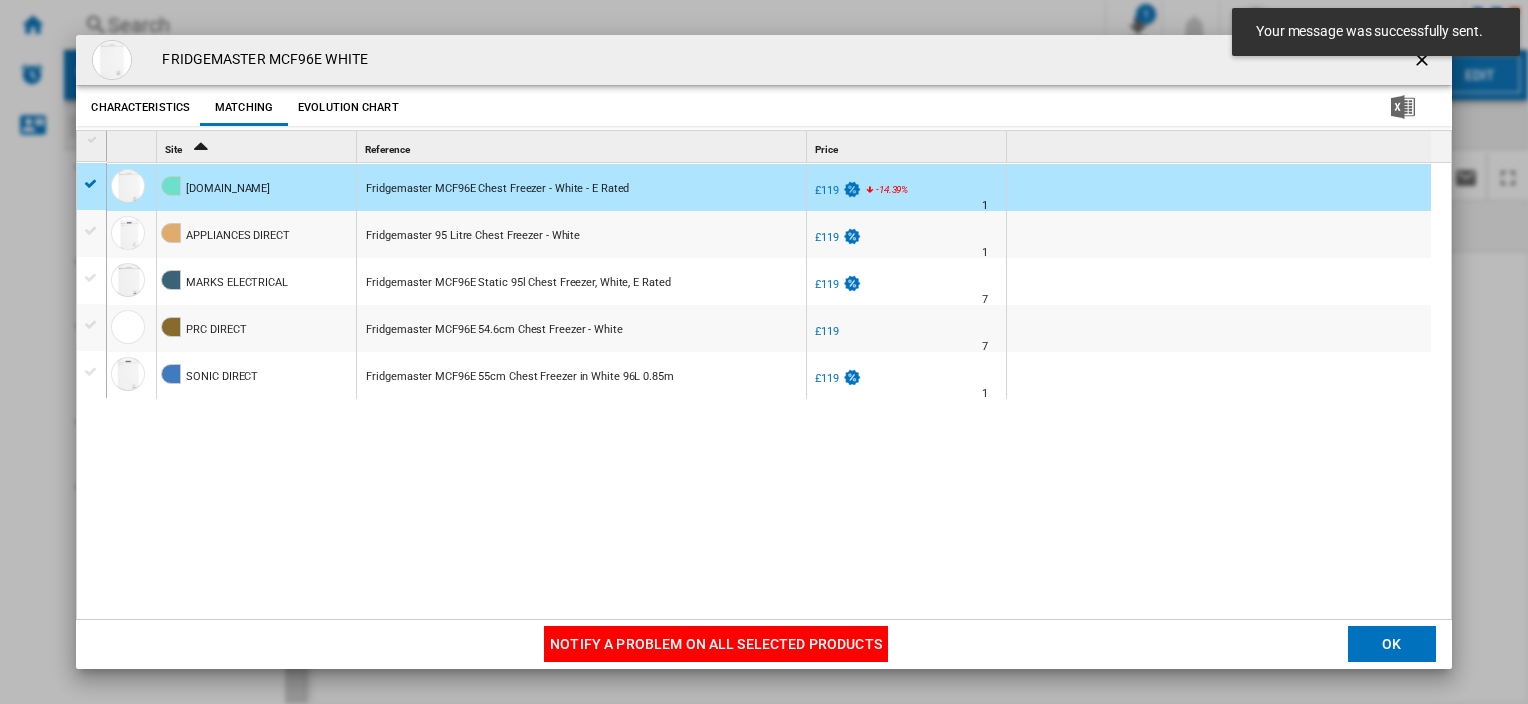 click on "Your message was successfully sent." at bounding box center (1376, 32) 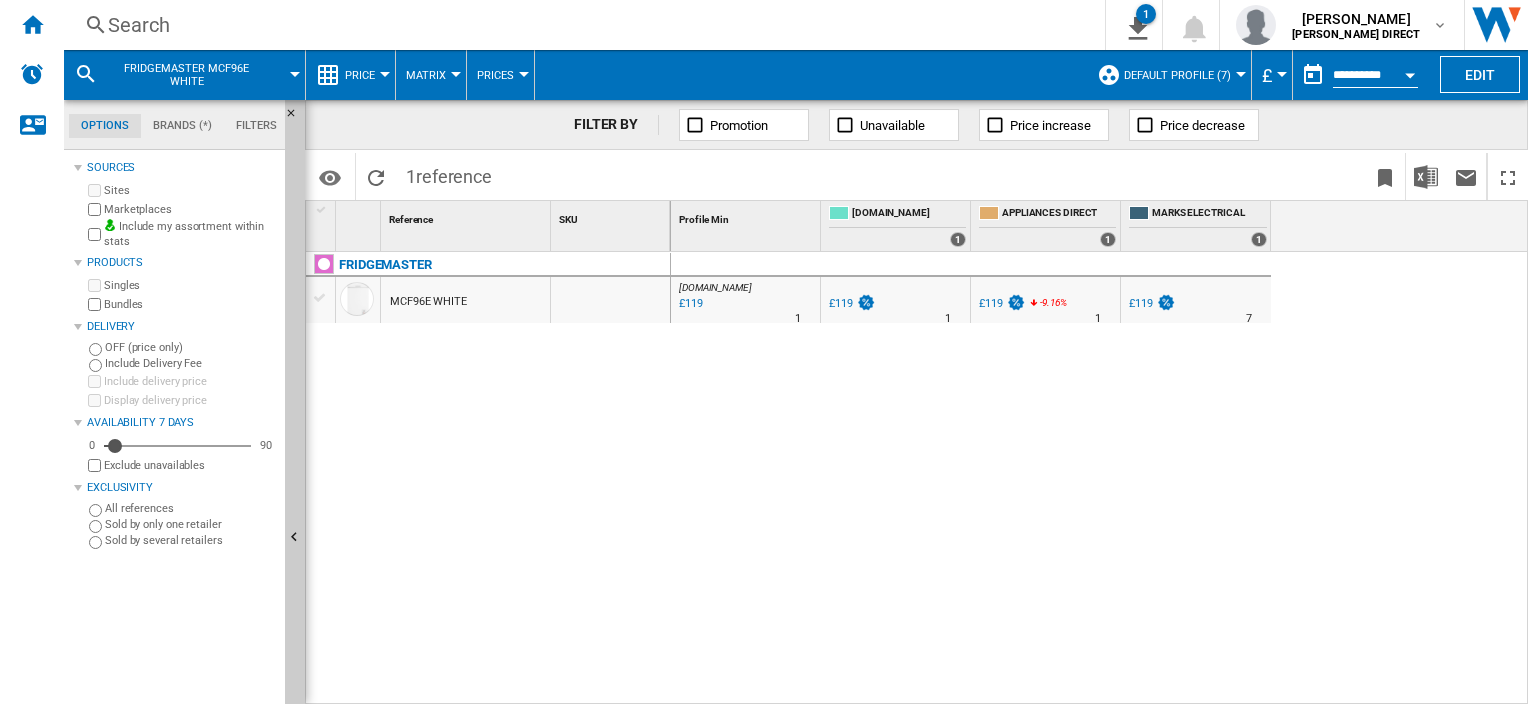 click on "£119" at bounding box center [689, 304] 